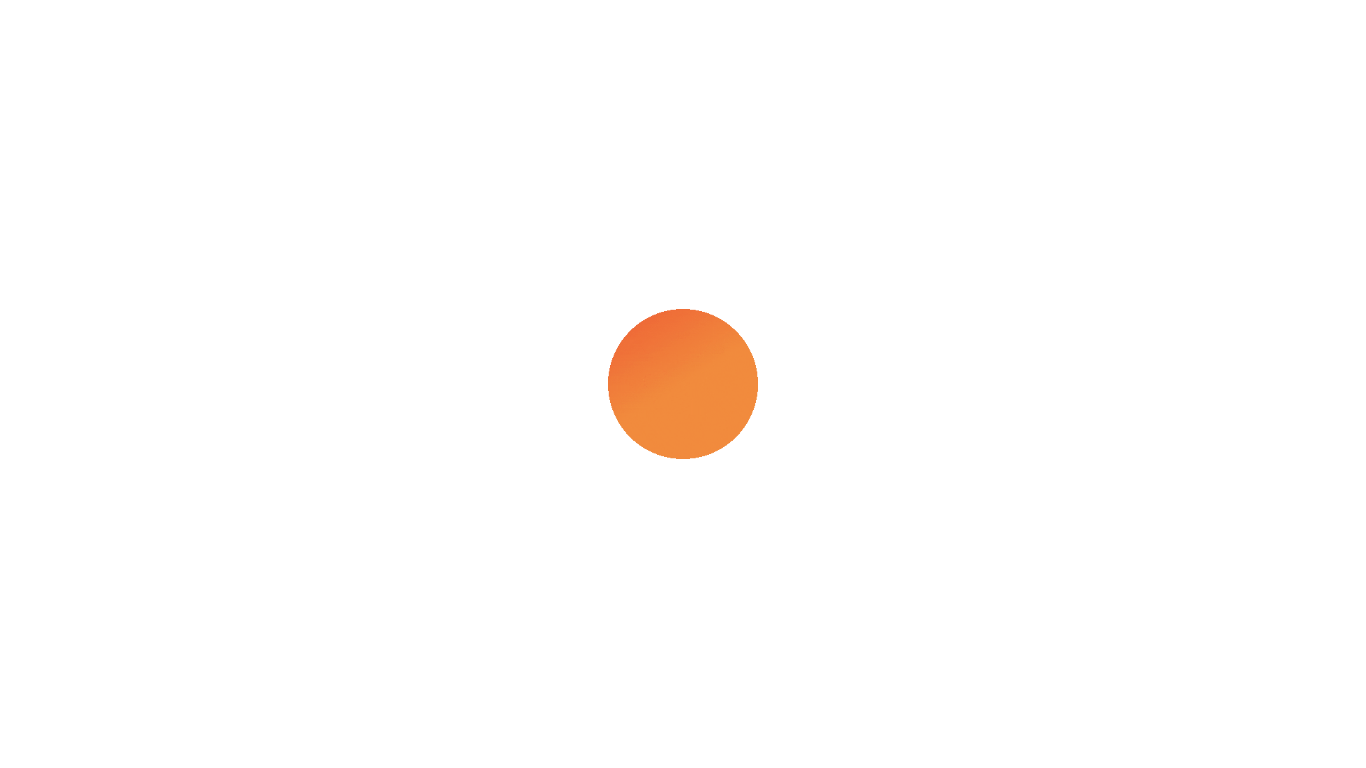 scroll, scrollTop: 0, scrollLeft: 0, axis: both 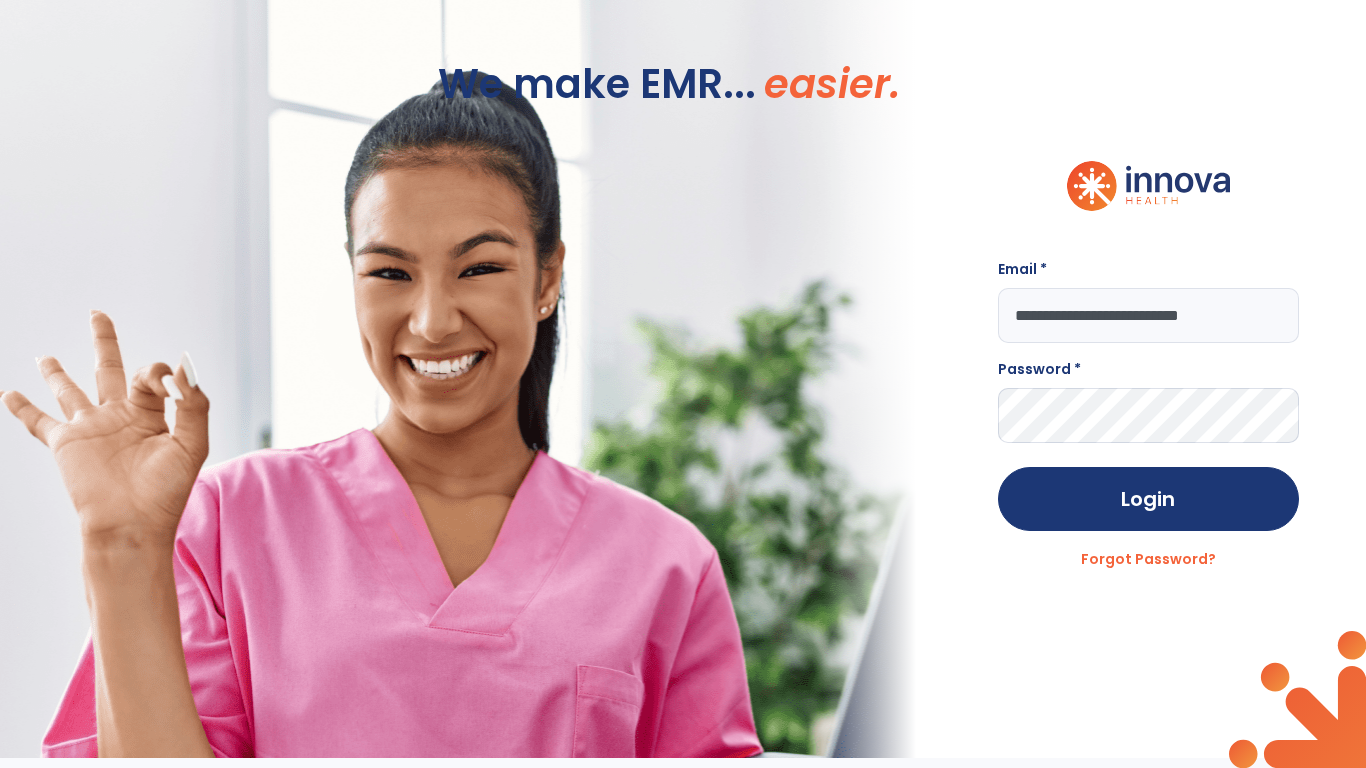 type on "**********" 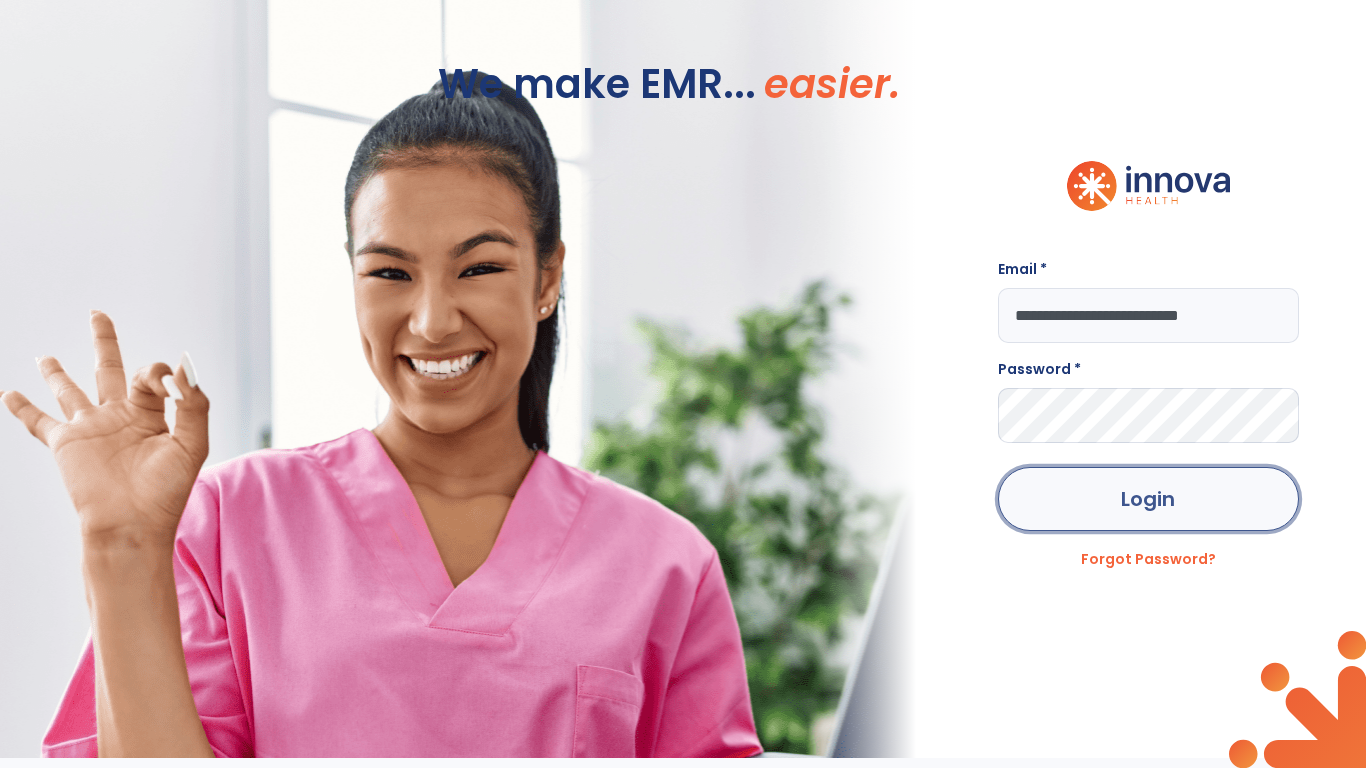 click on "Login" 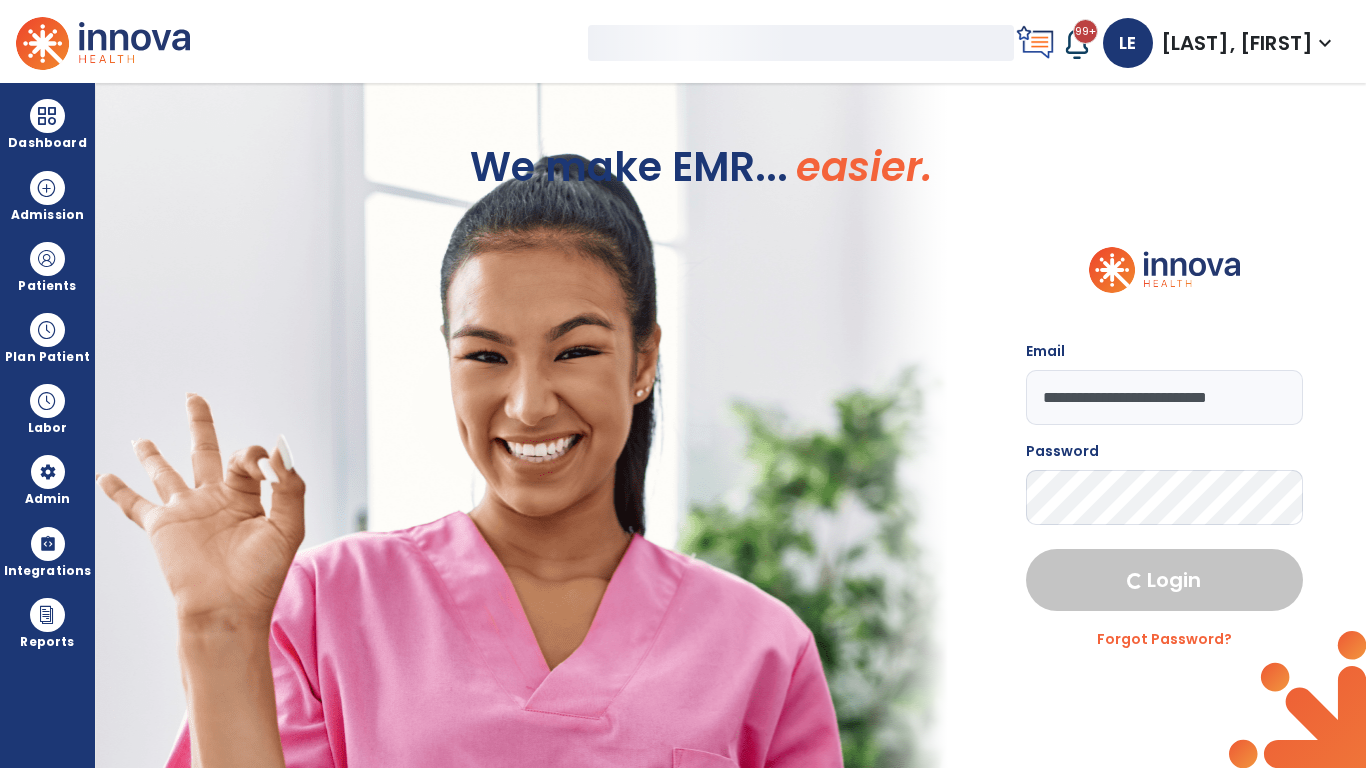 select on "***" 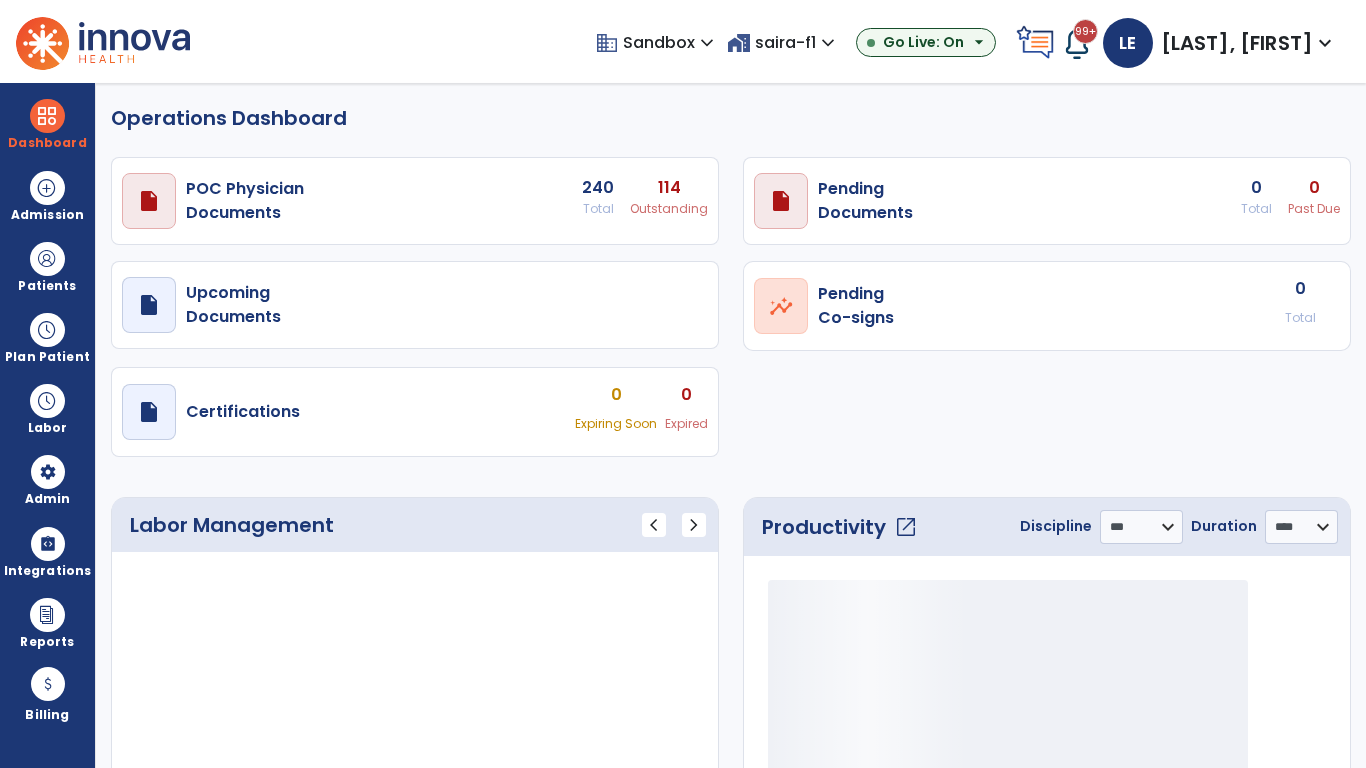 select on "***" 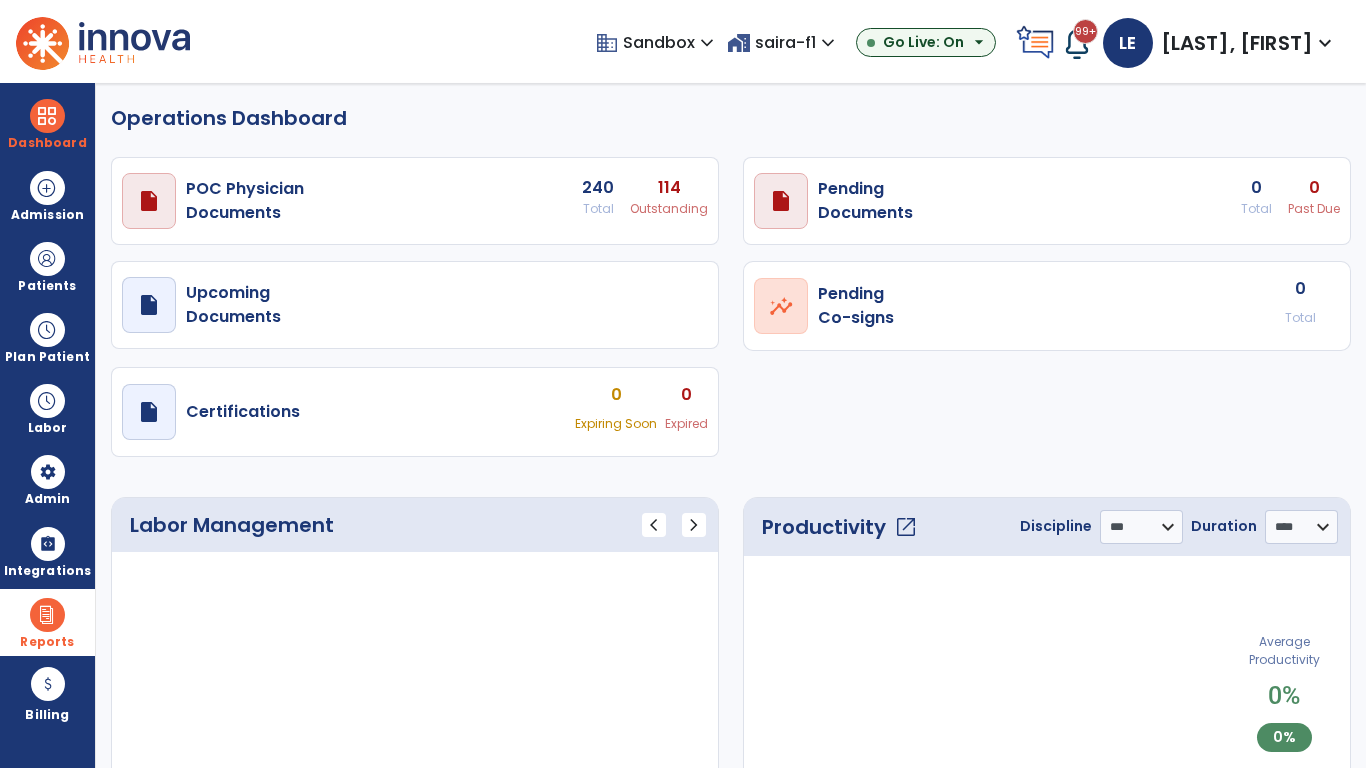 click at bounding box center [47, 615] 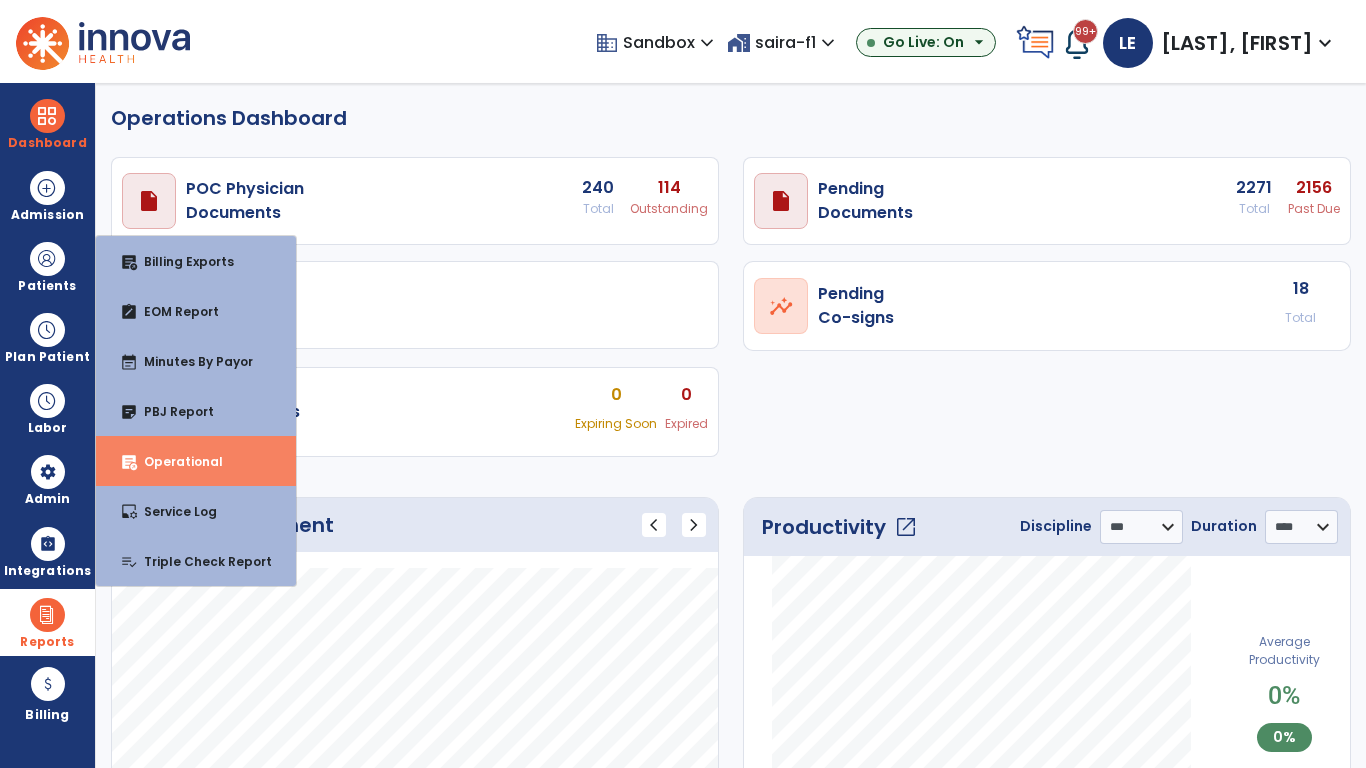 click on "Operational" at bounding box center [175, 461] 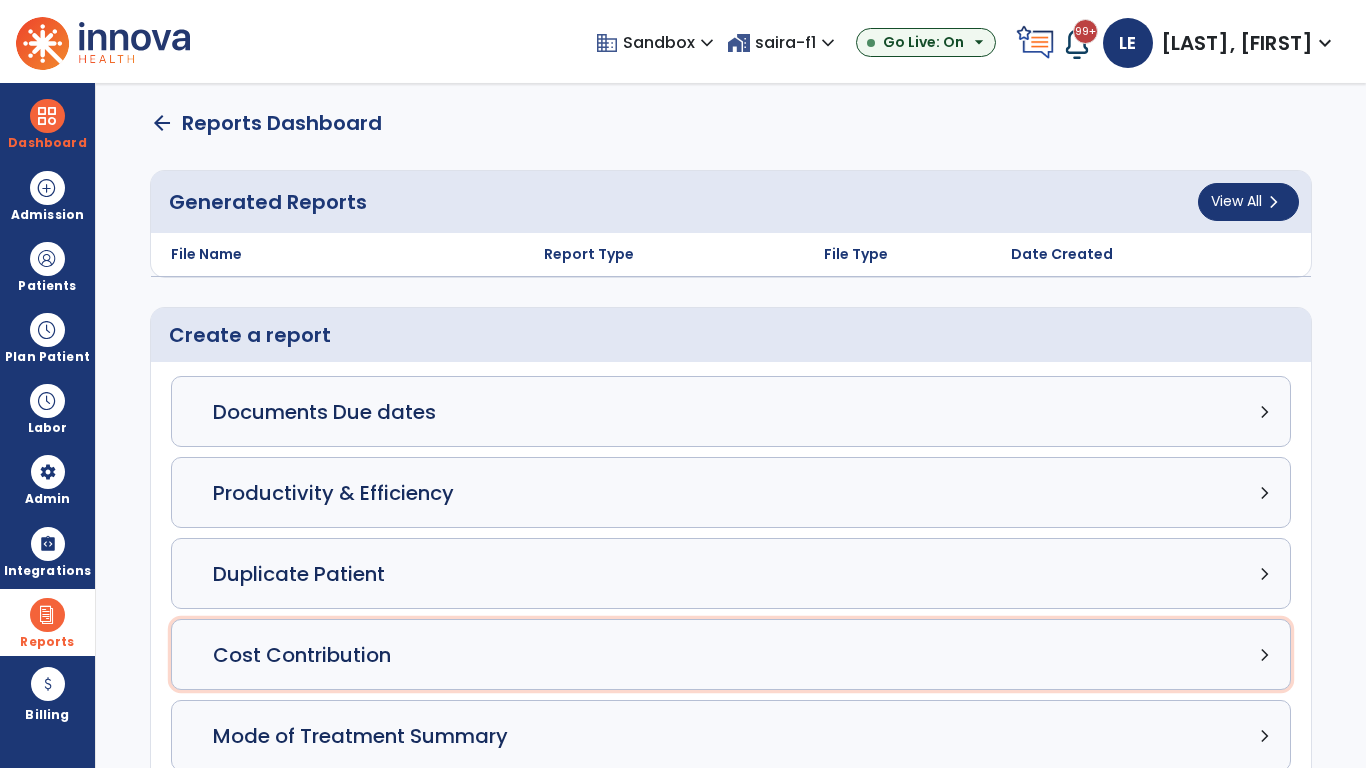 click on "Cost Contribution chevron_right" 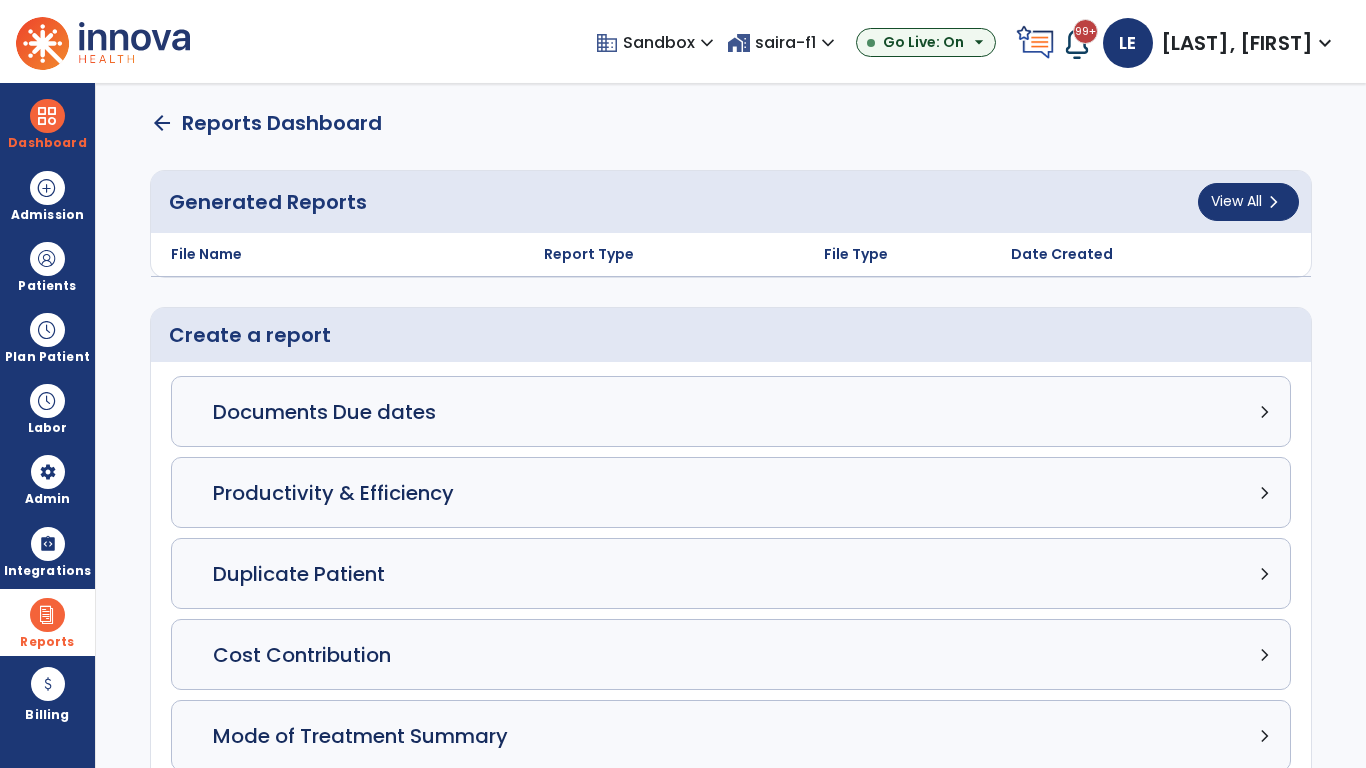 select on "*****" 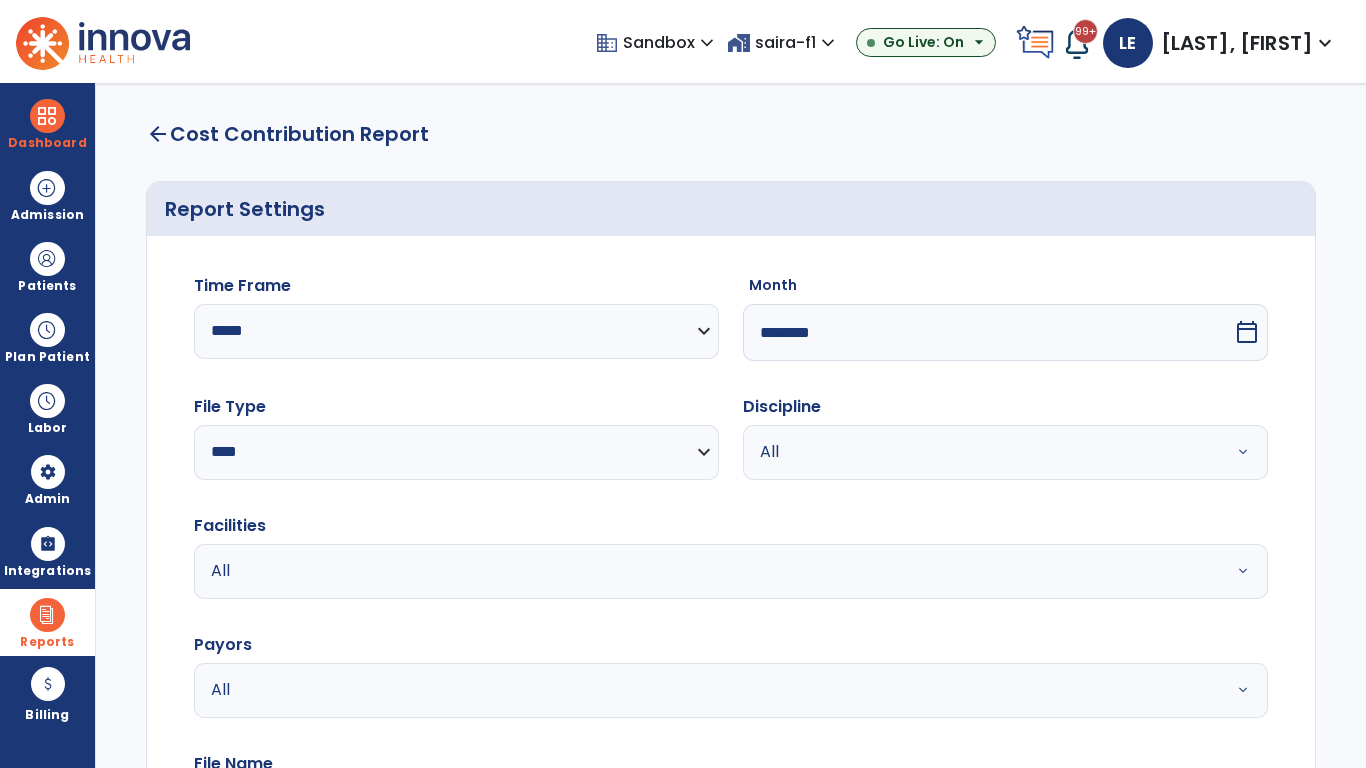 select on "*****" 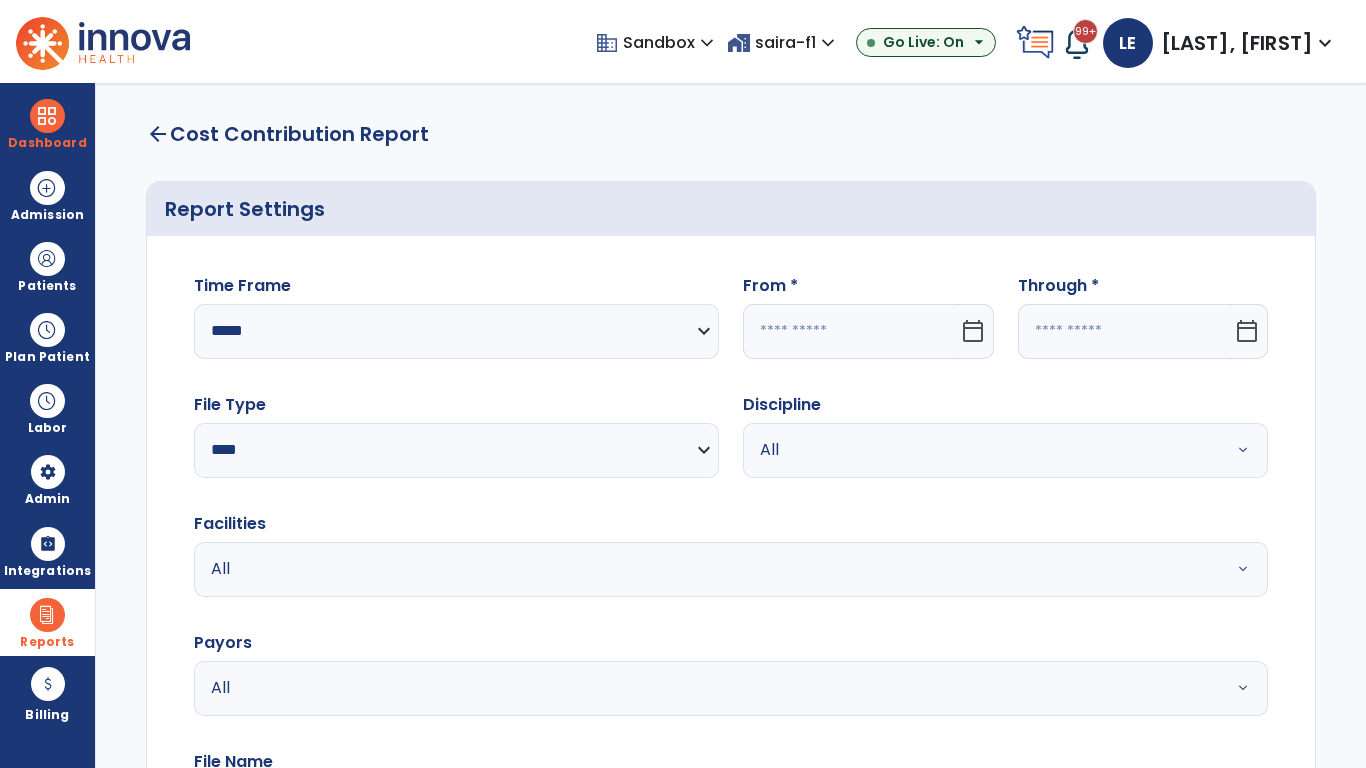 click 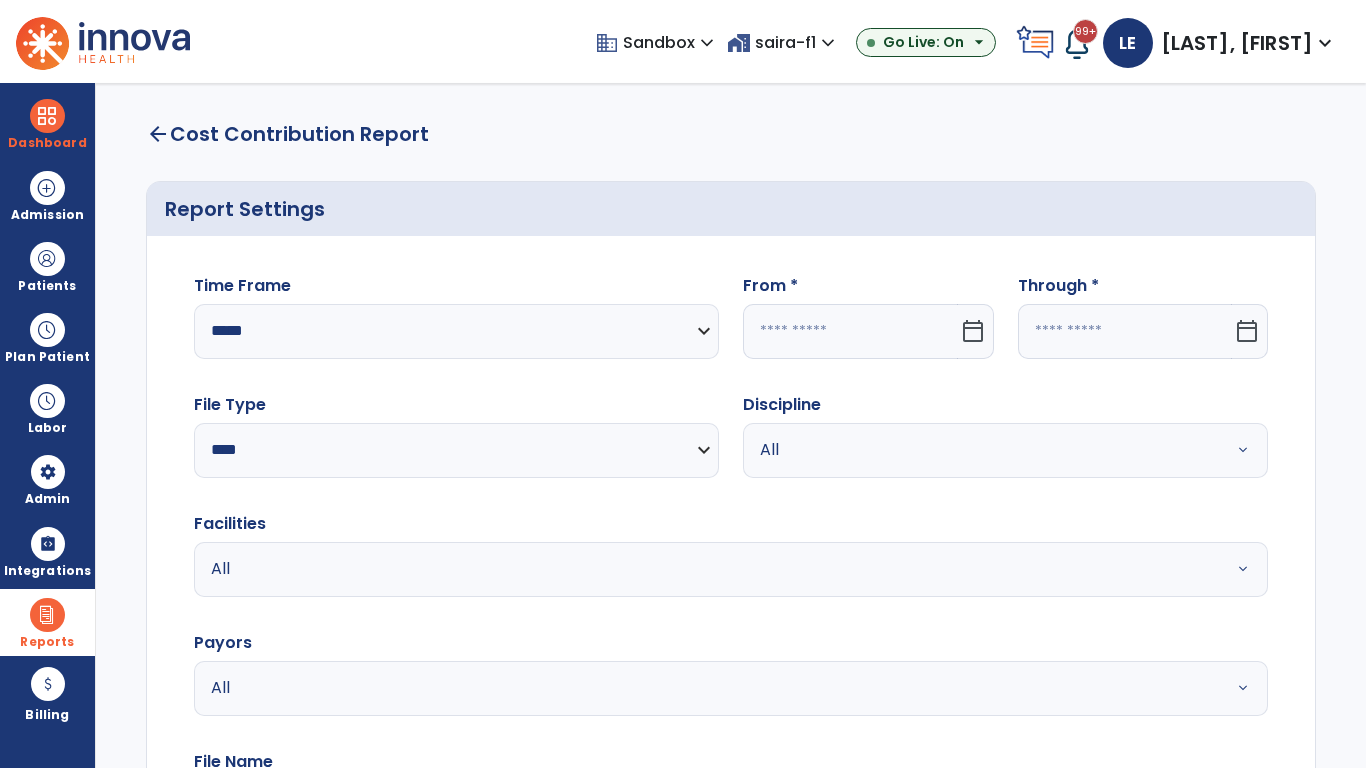 select on "*" 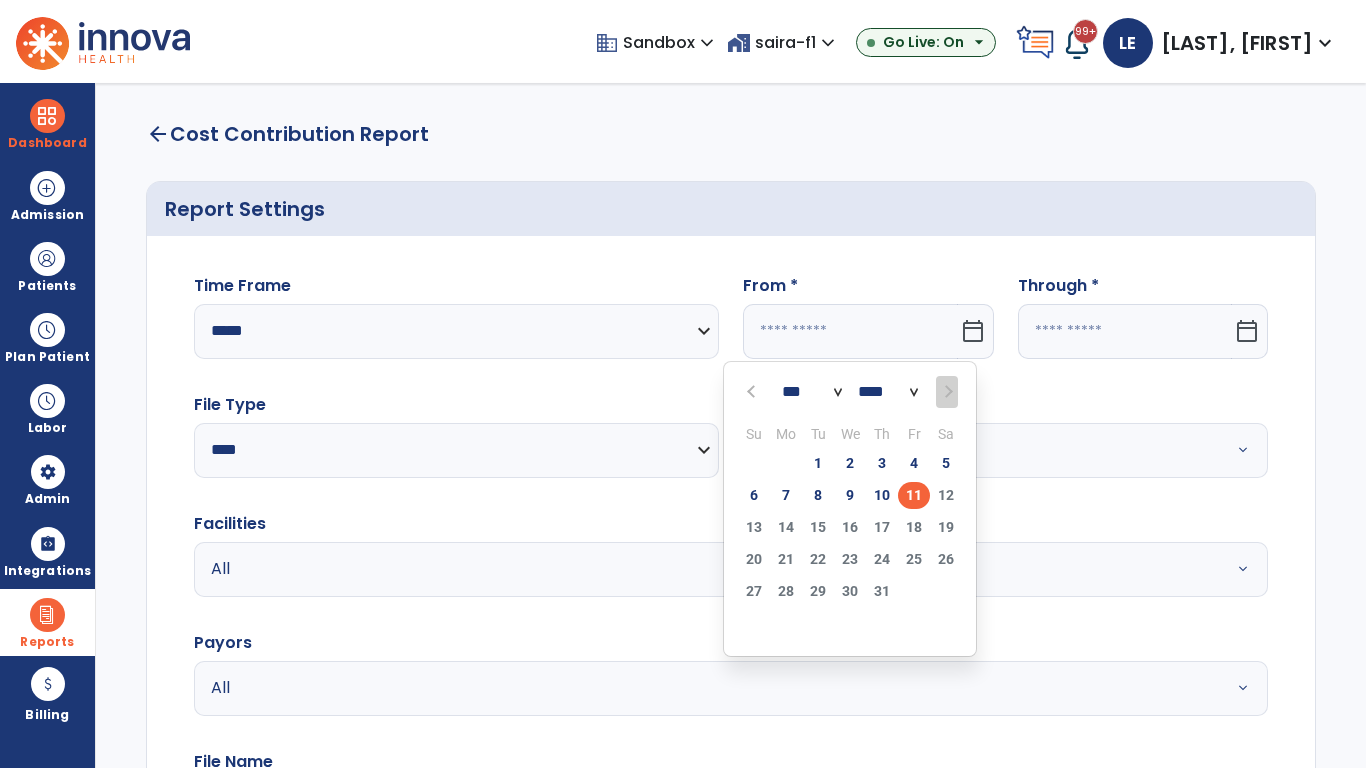 select on "****" 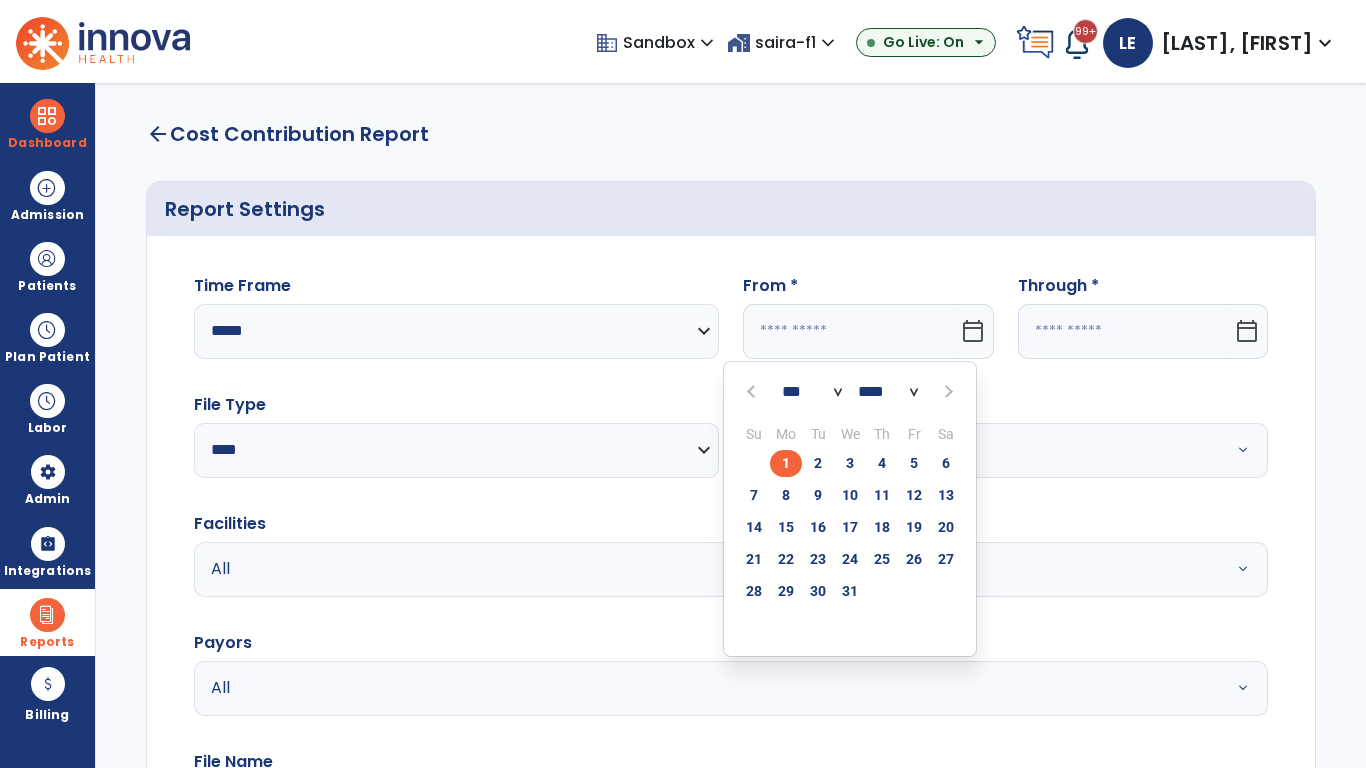 select on "**" 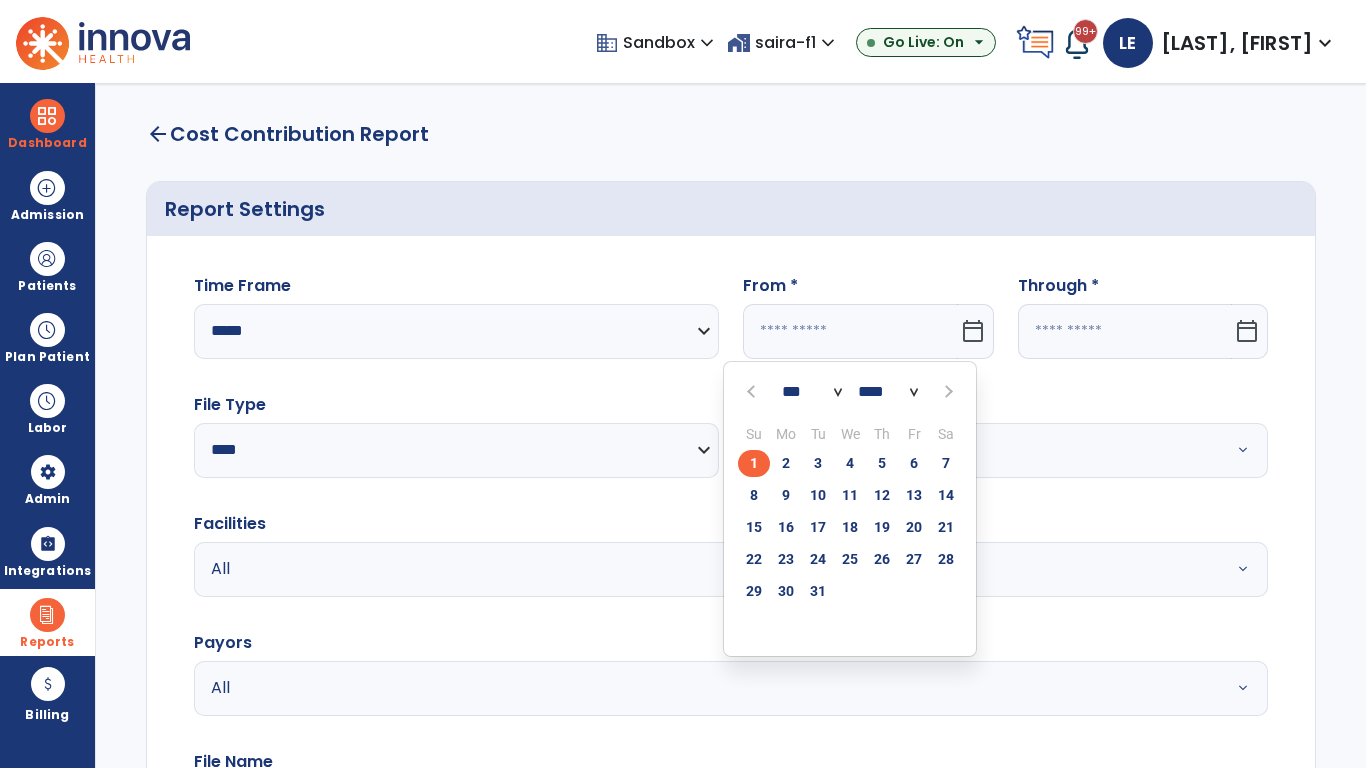 click on "1" 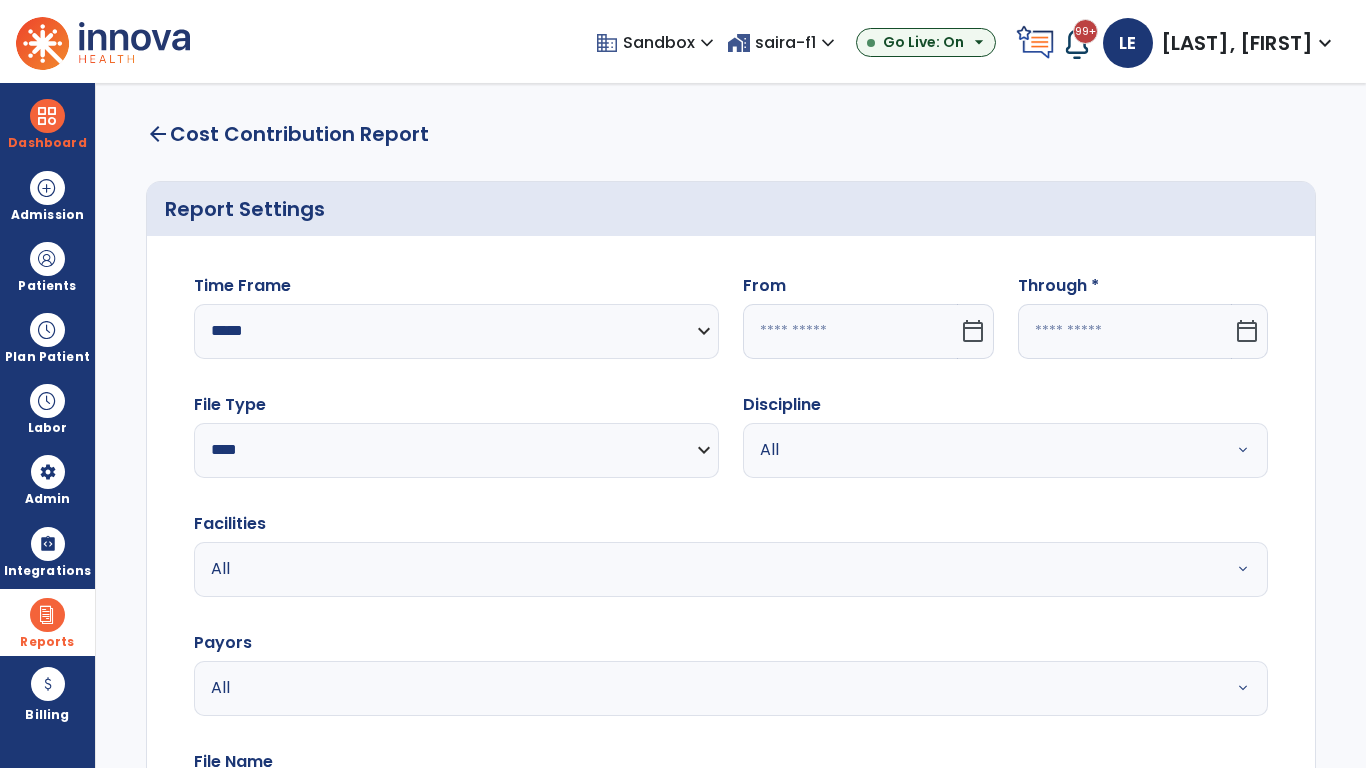 type on "**********" 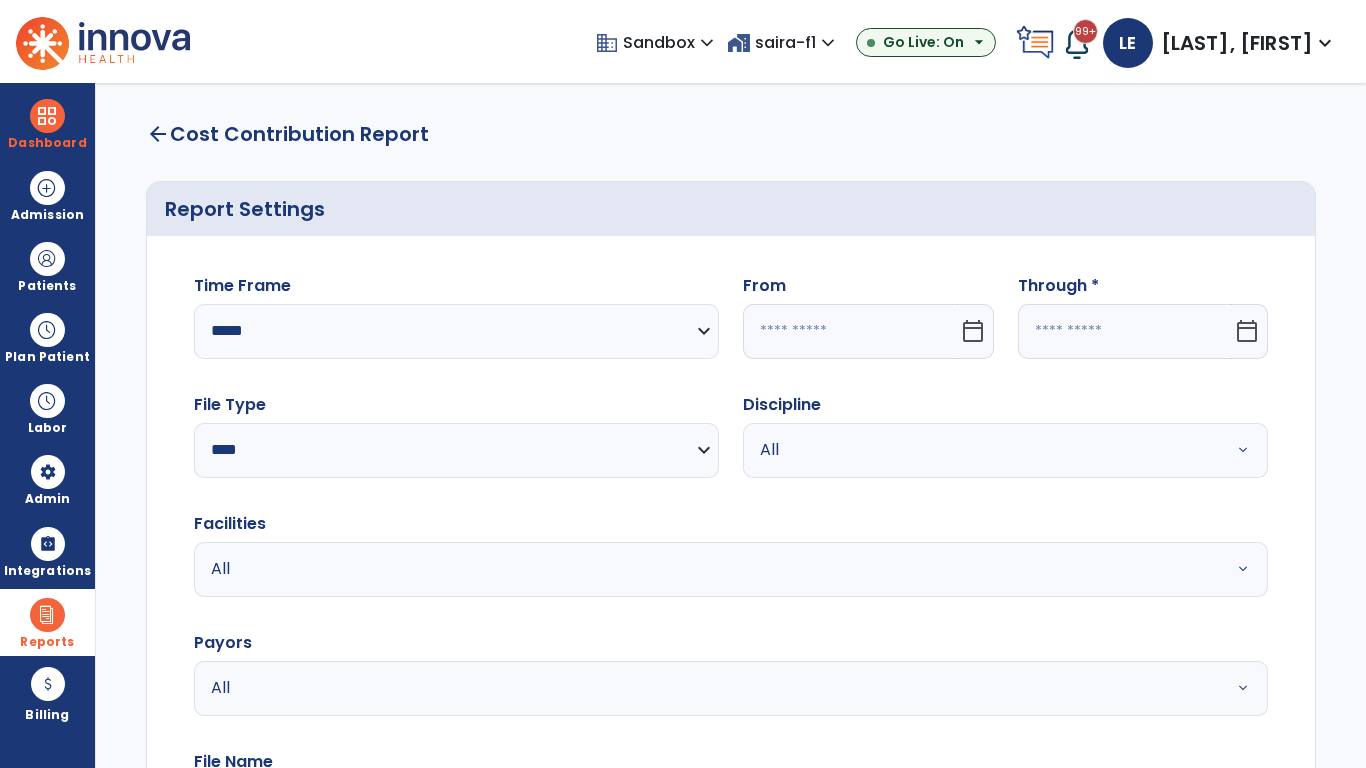 type on "*********" 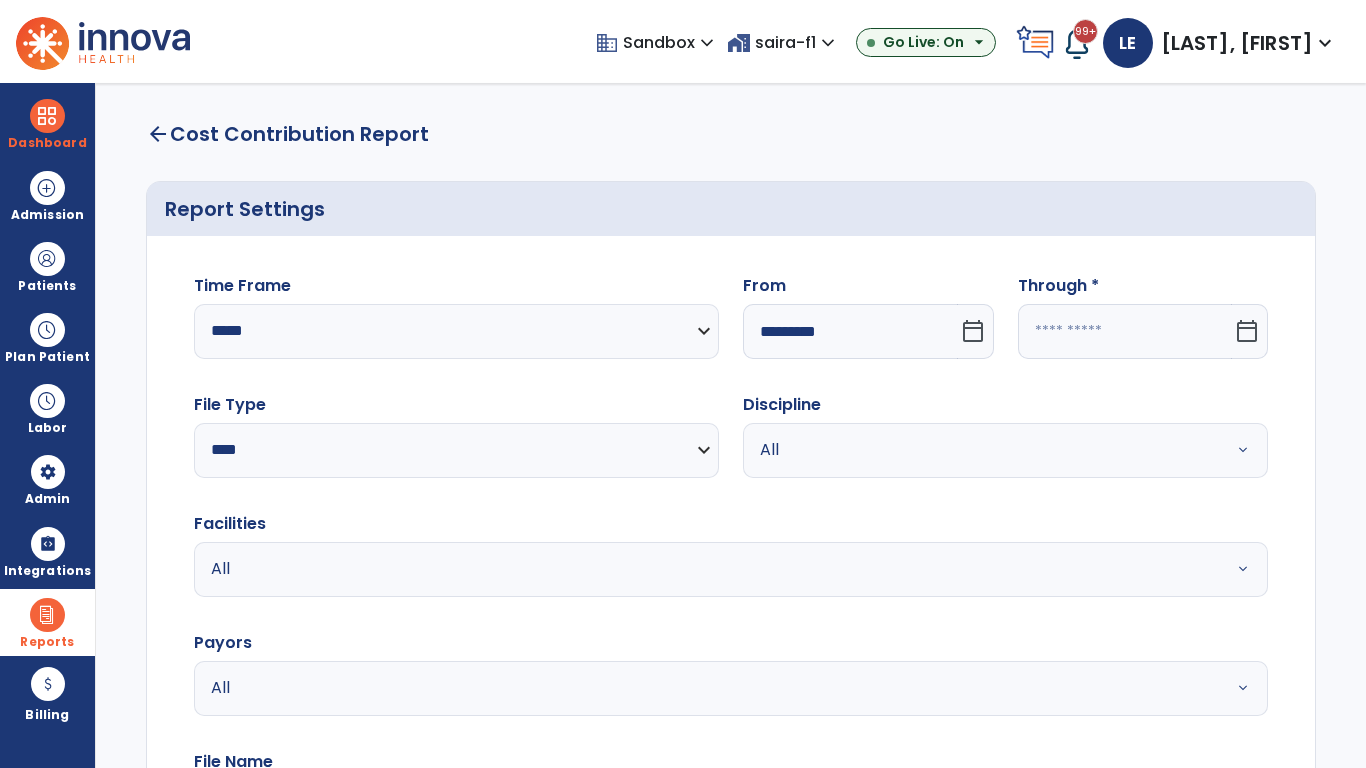 click 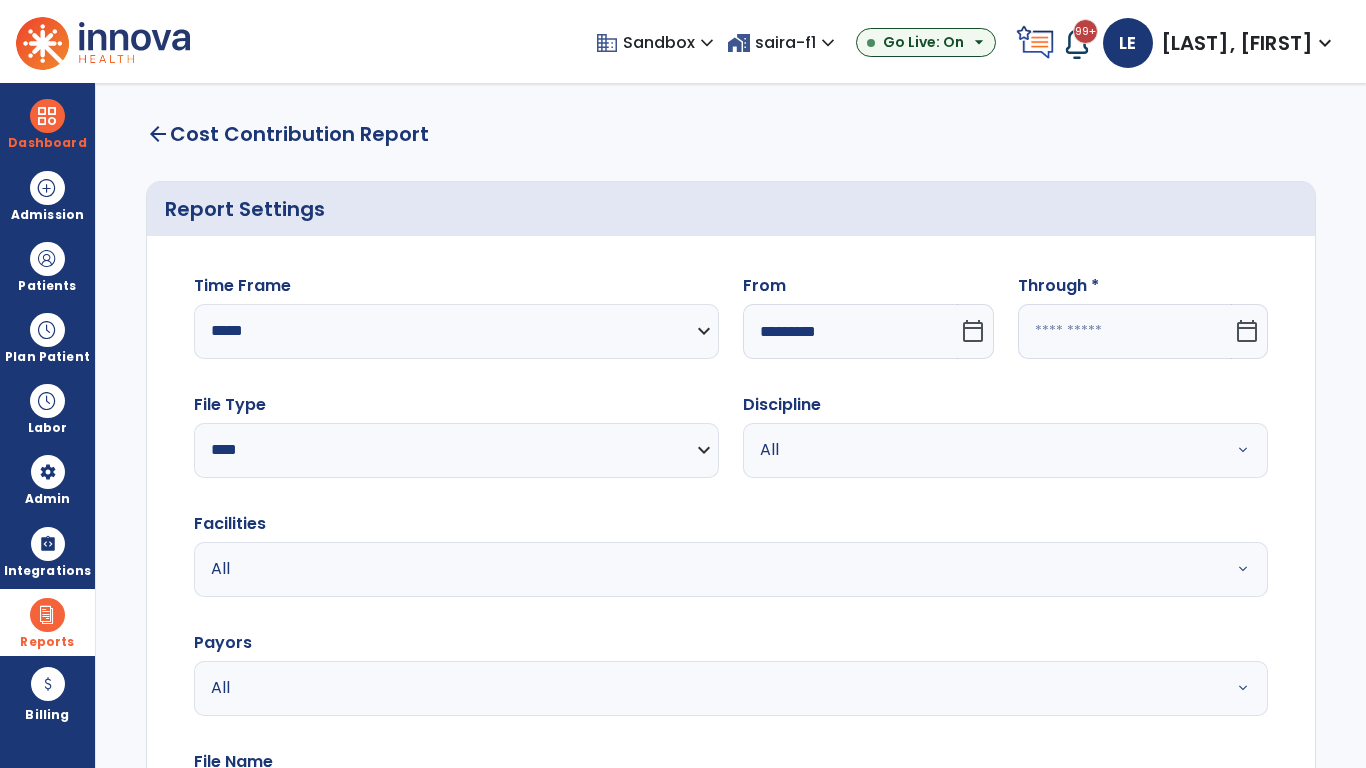 select on "*" 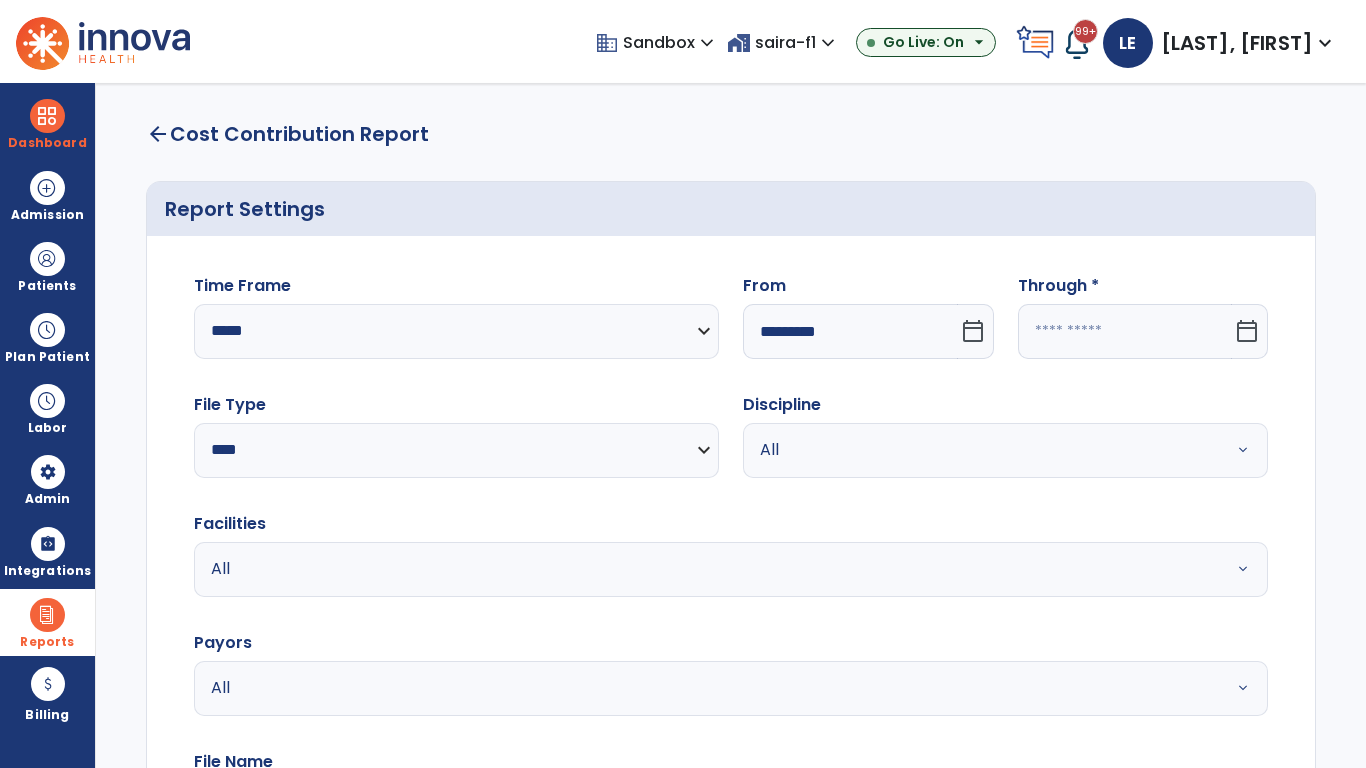select on "****" 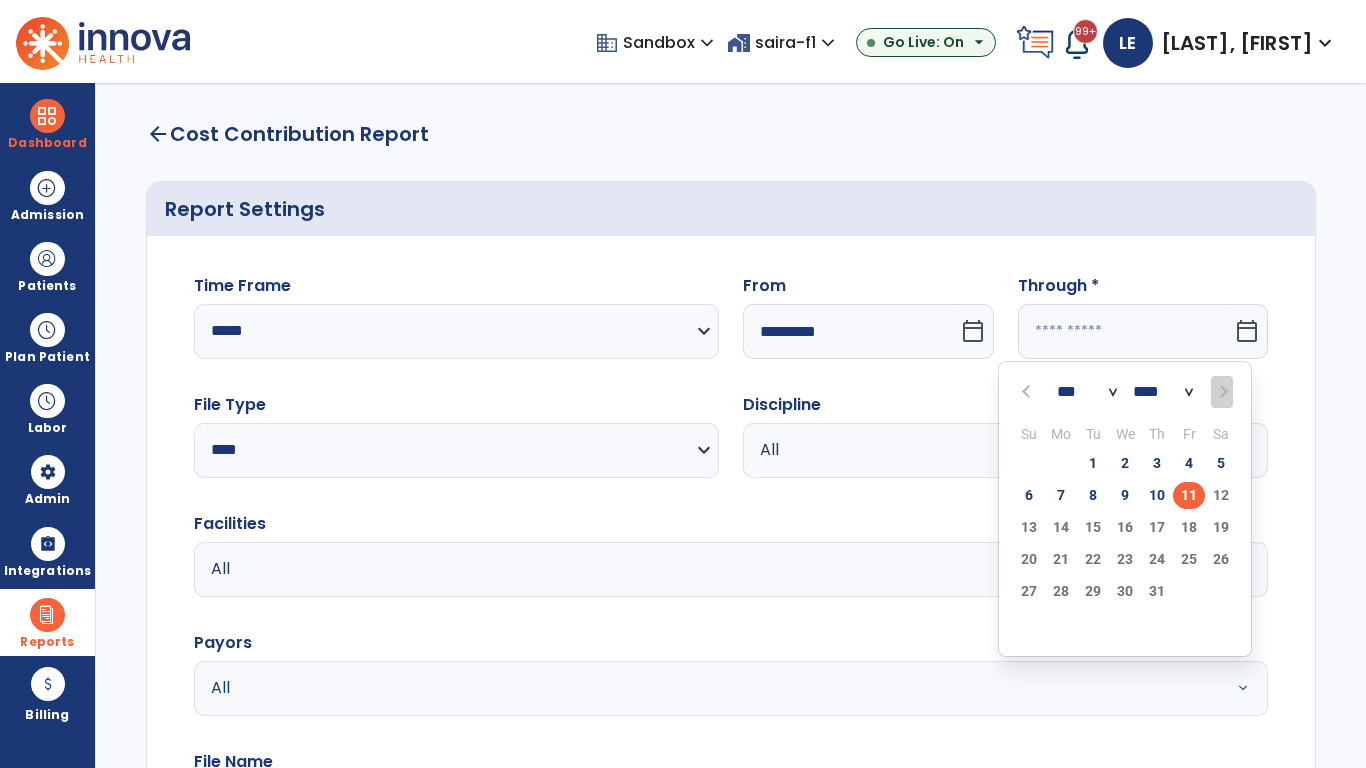 select on "*" 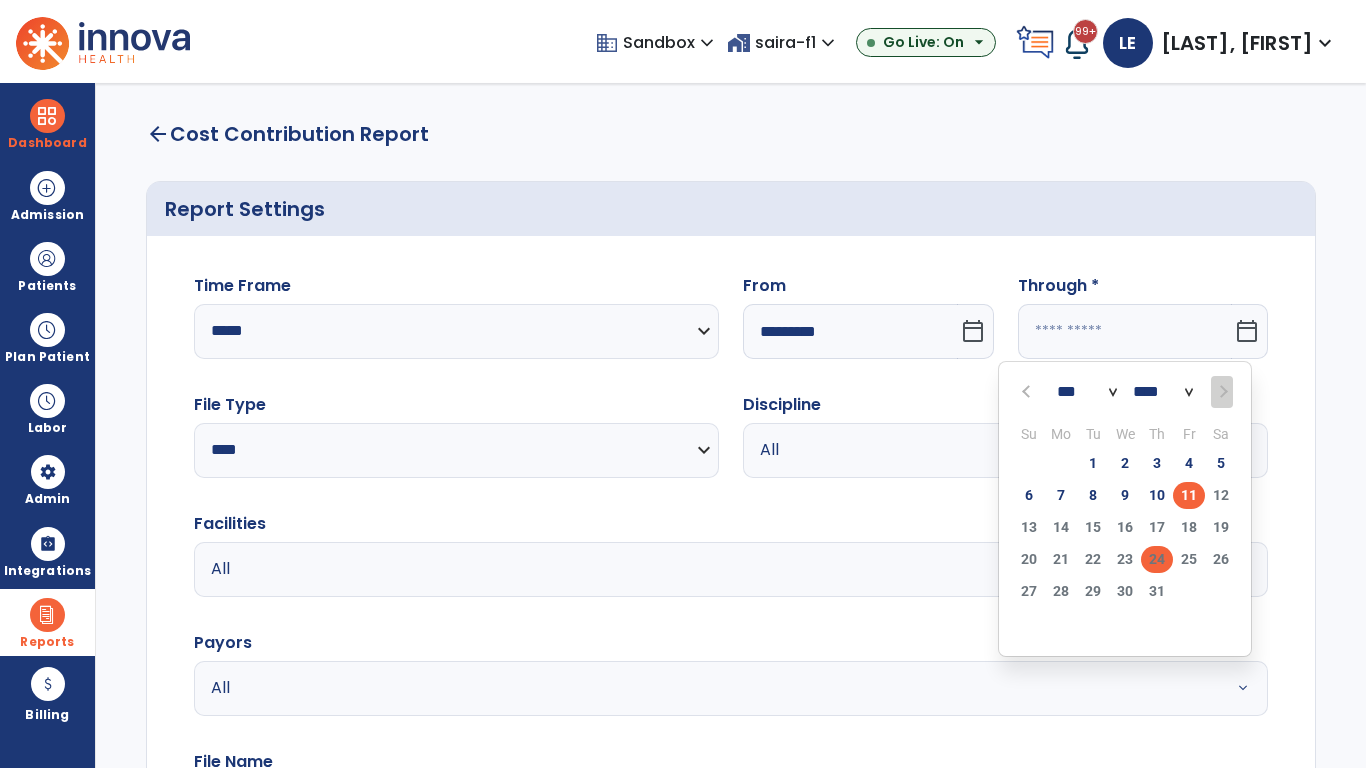 click on "24" 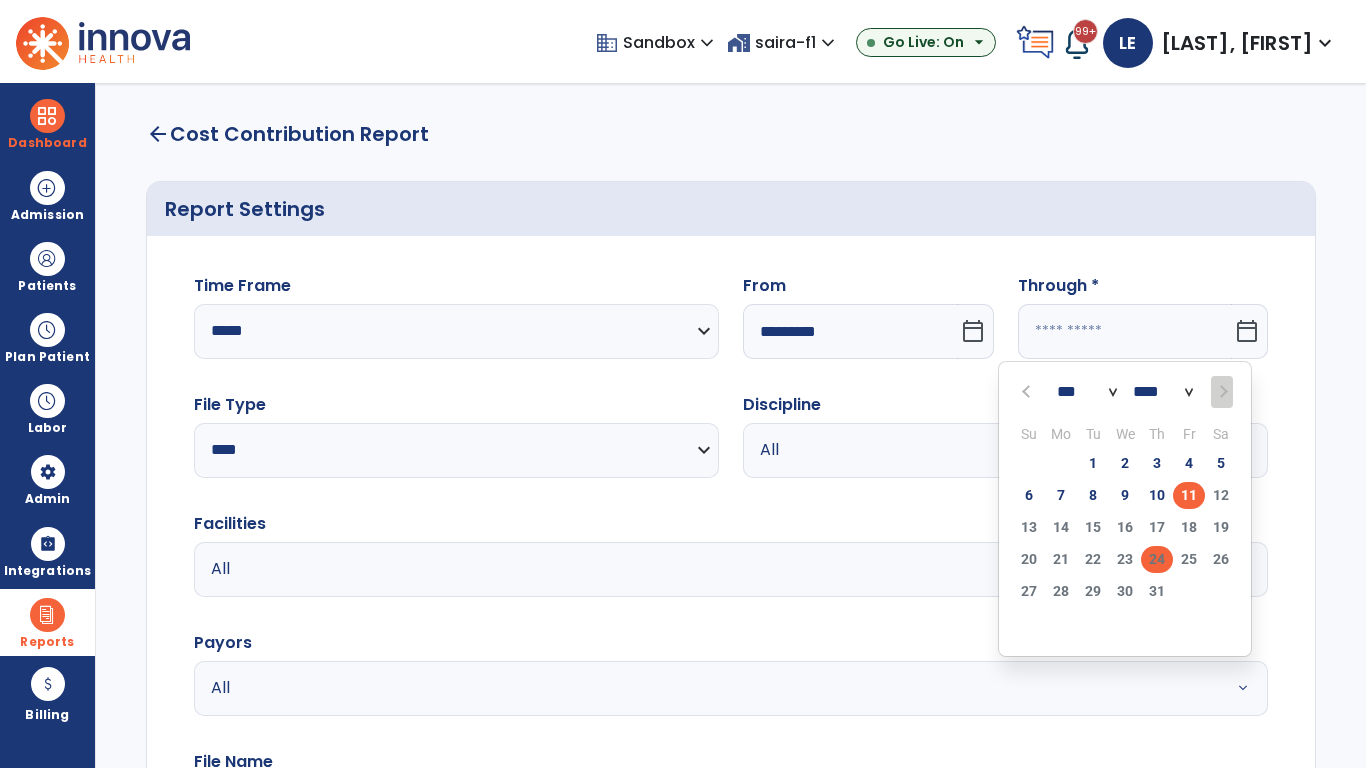 type on "**********" 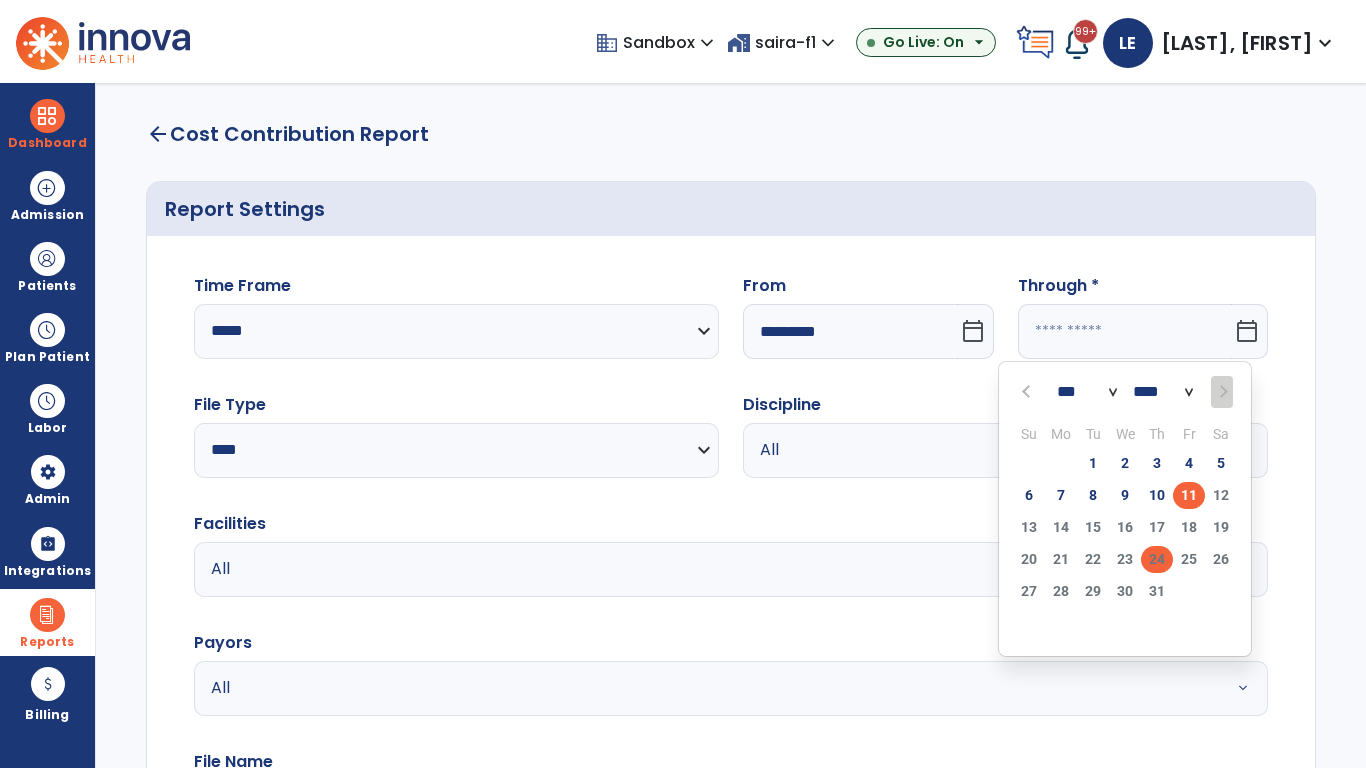 type on "*********" 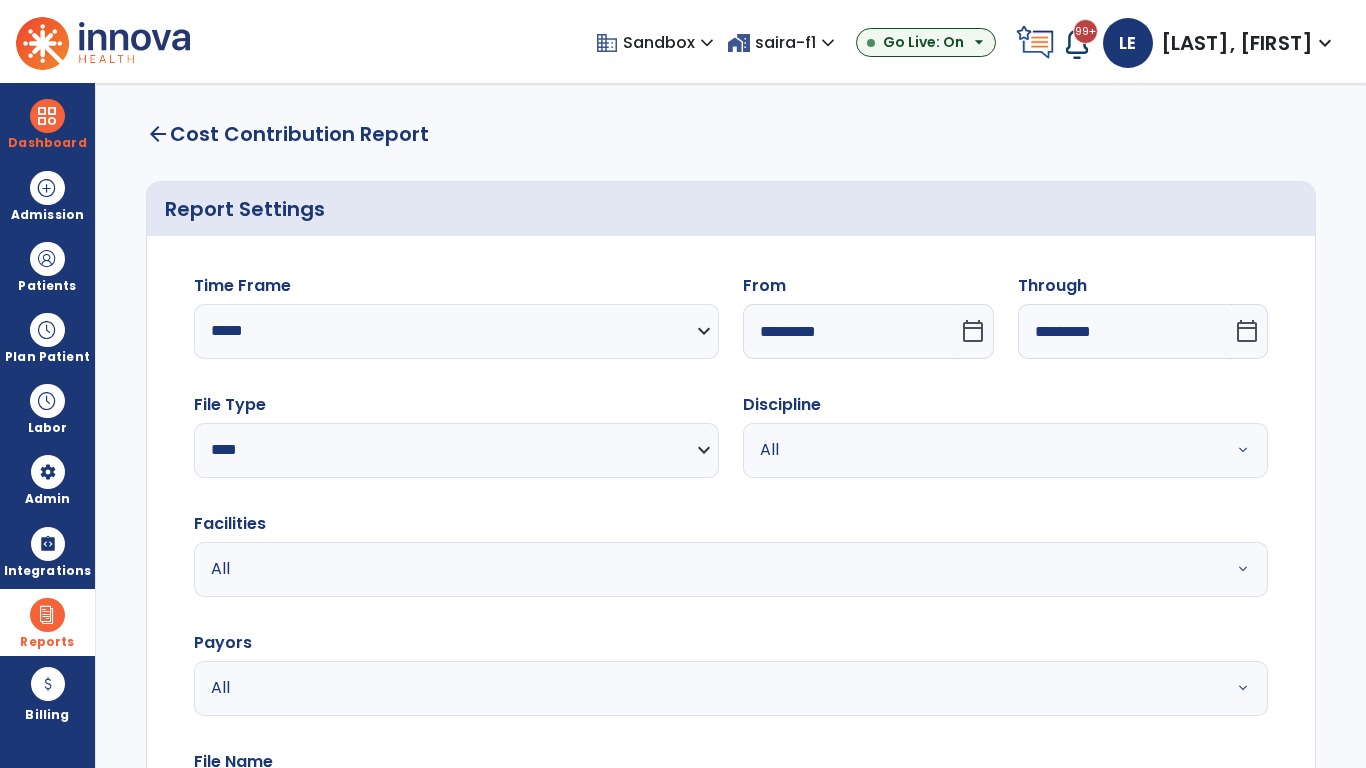 click on "All" at bounding box center [981, 450] 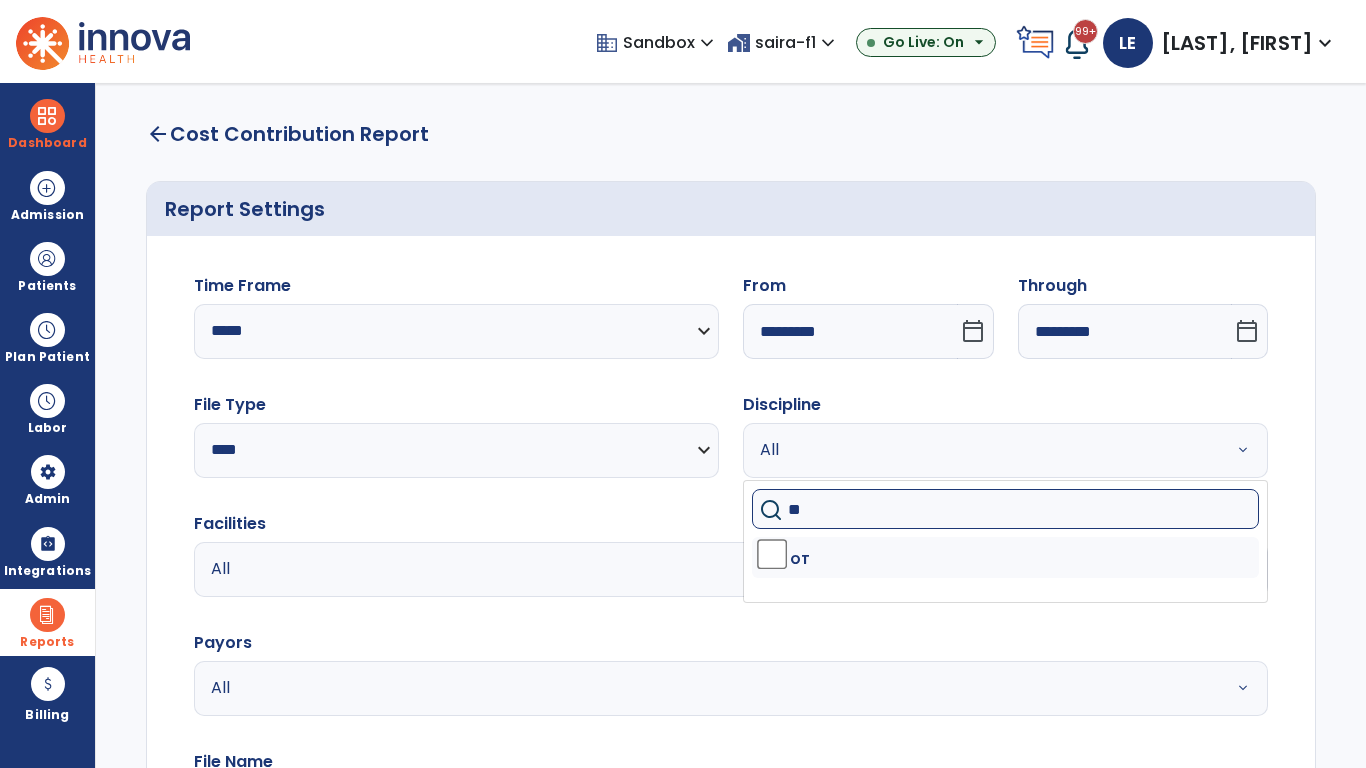 type on "**" 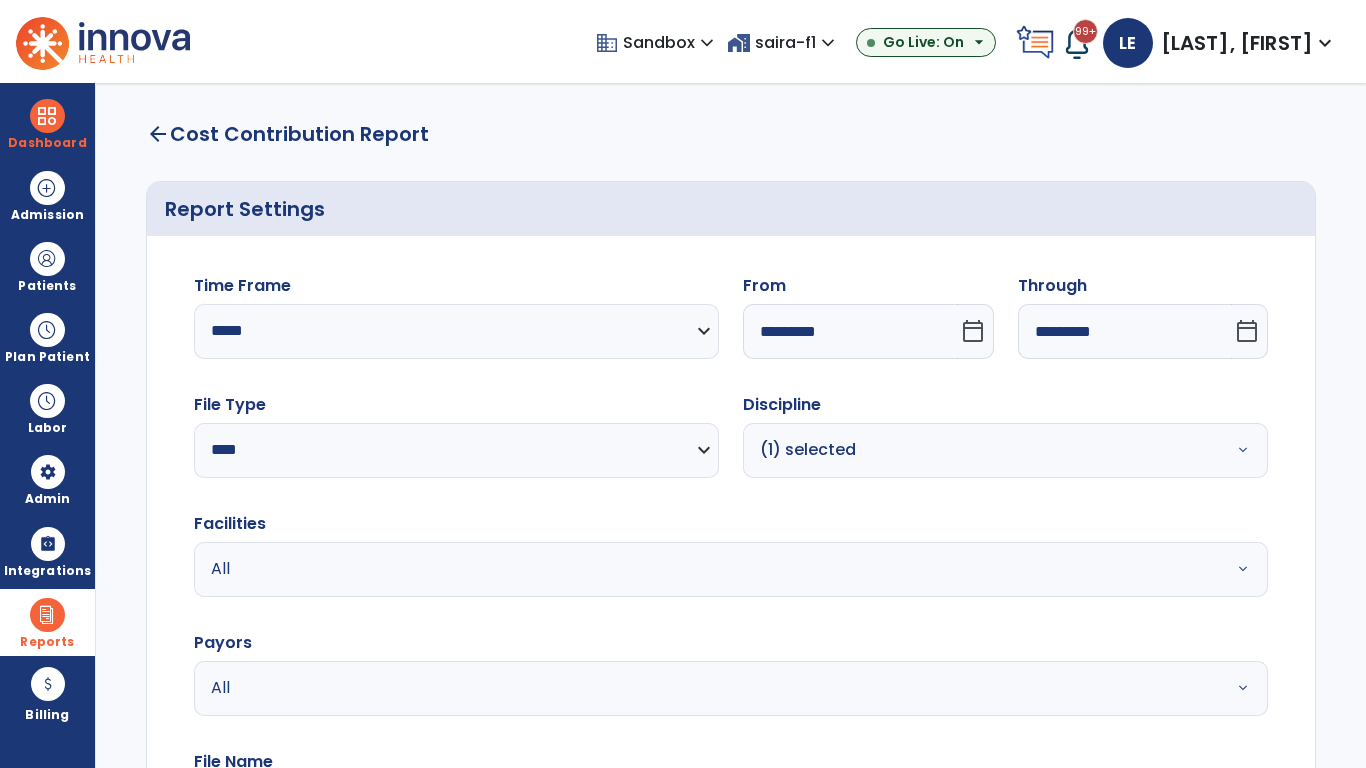 scroll, scrollTop: 51, scrollLeft: 0, axis: vertical 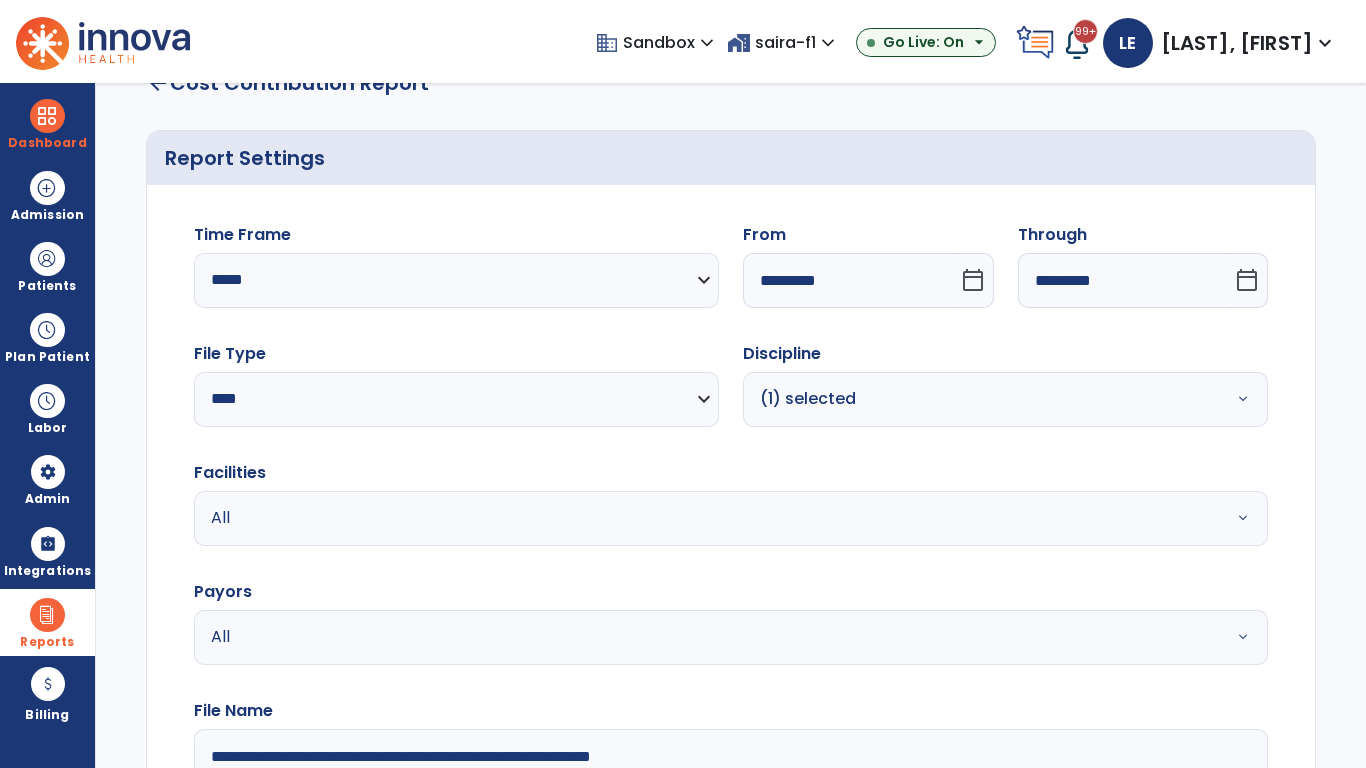 type on "**********" 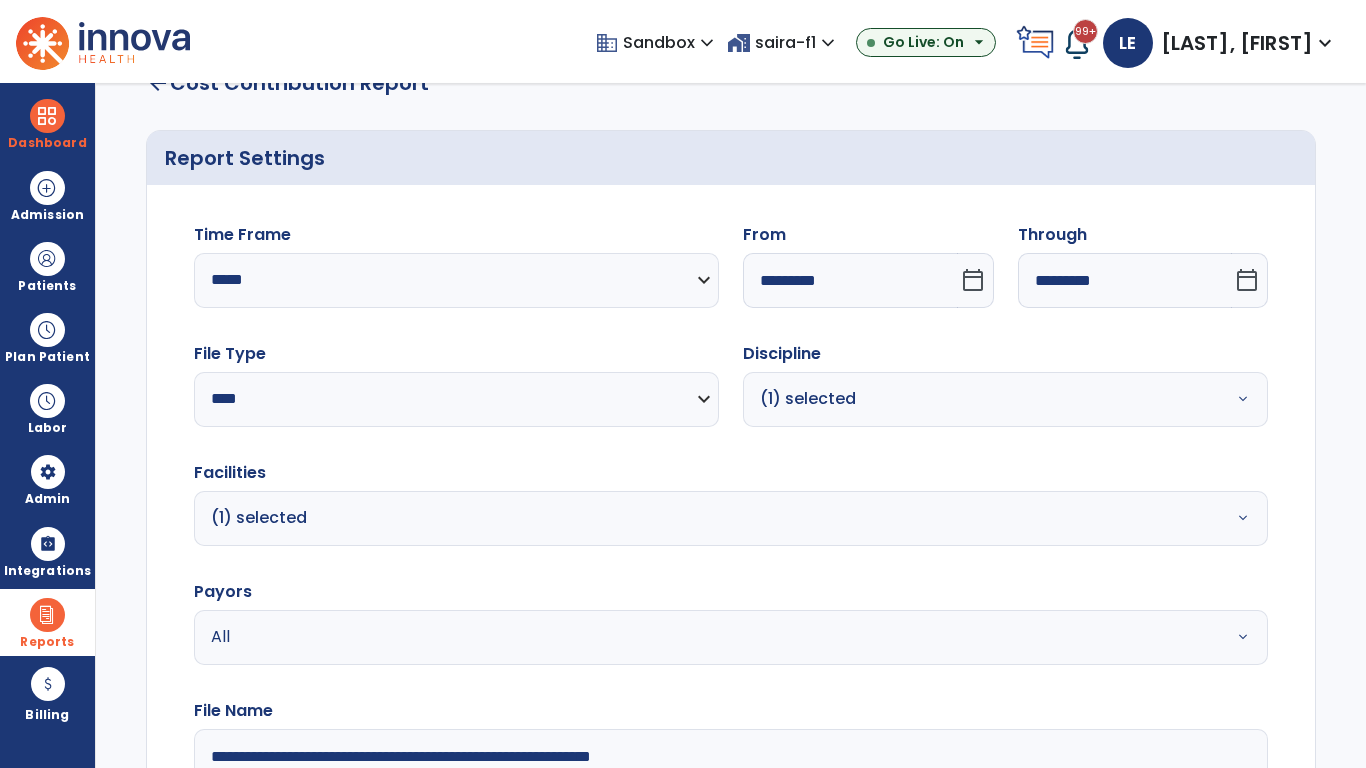click on "All" at bounding box center [679, 637] 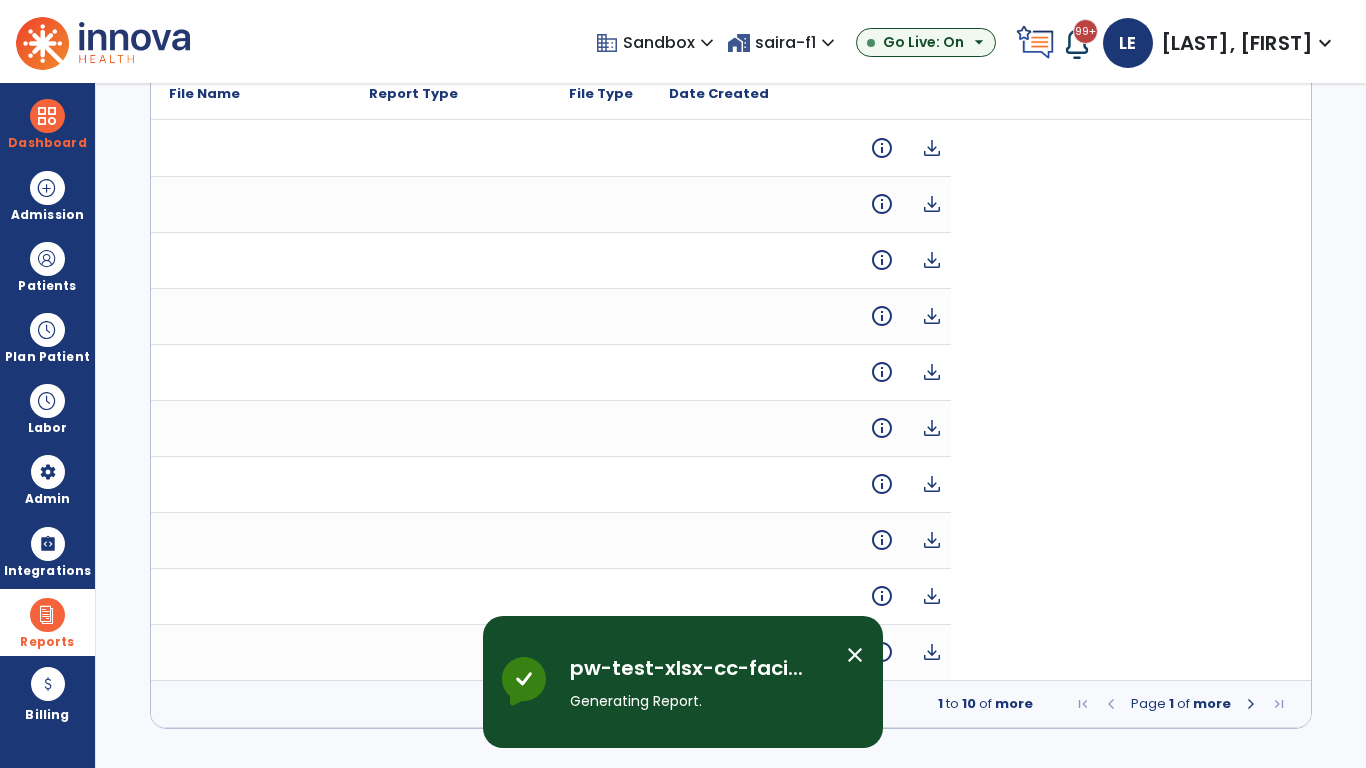 scroll, scrollTop: 0, scrollLeft: 0, axis: both 